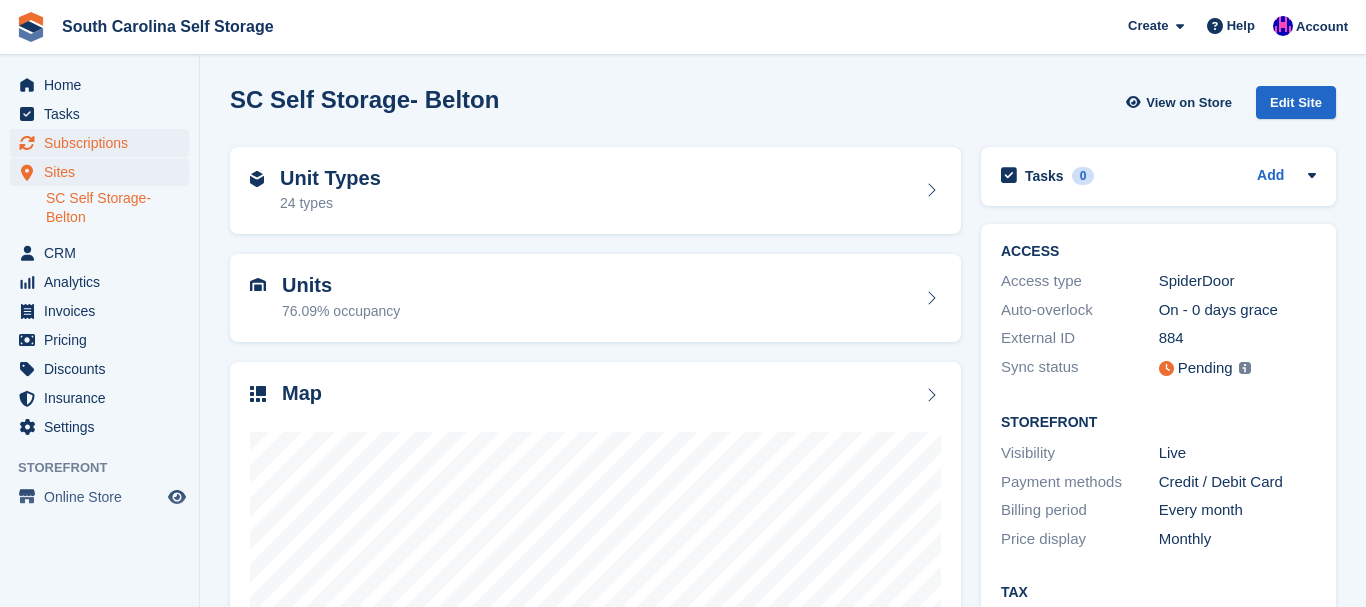 scroll, scrollTop: 0, scrollLeft: 0, axis: both 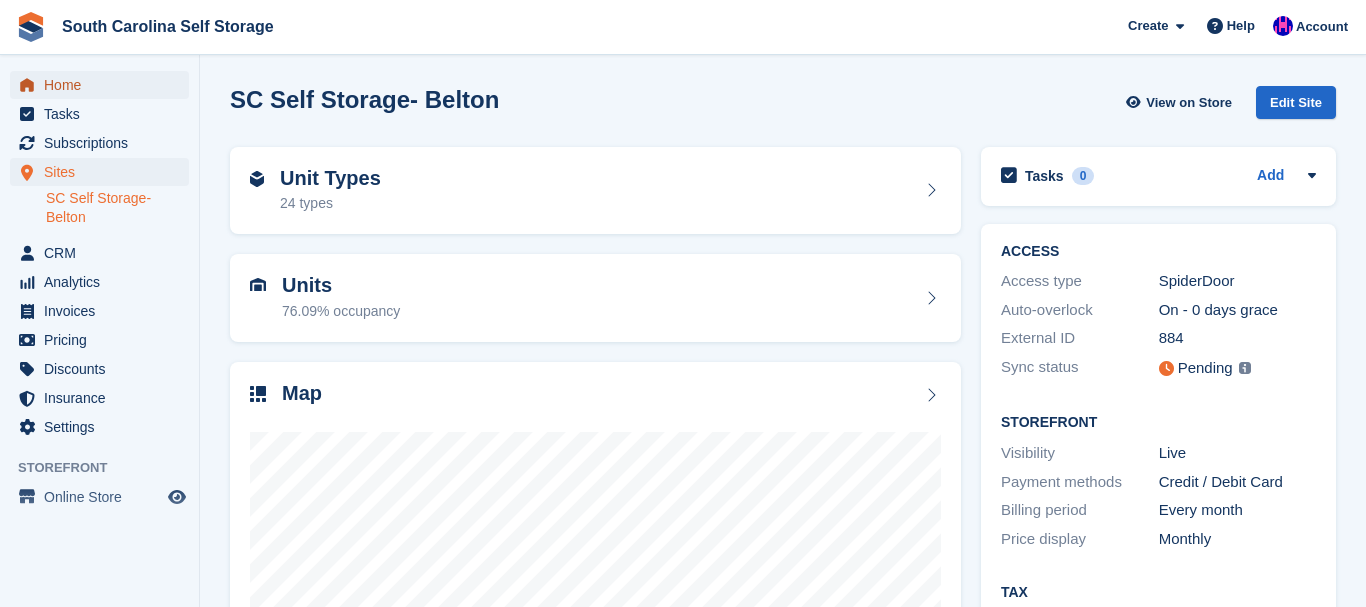 click on "Home" at bounding box center (104, 85) 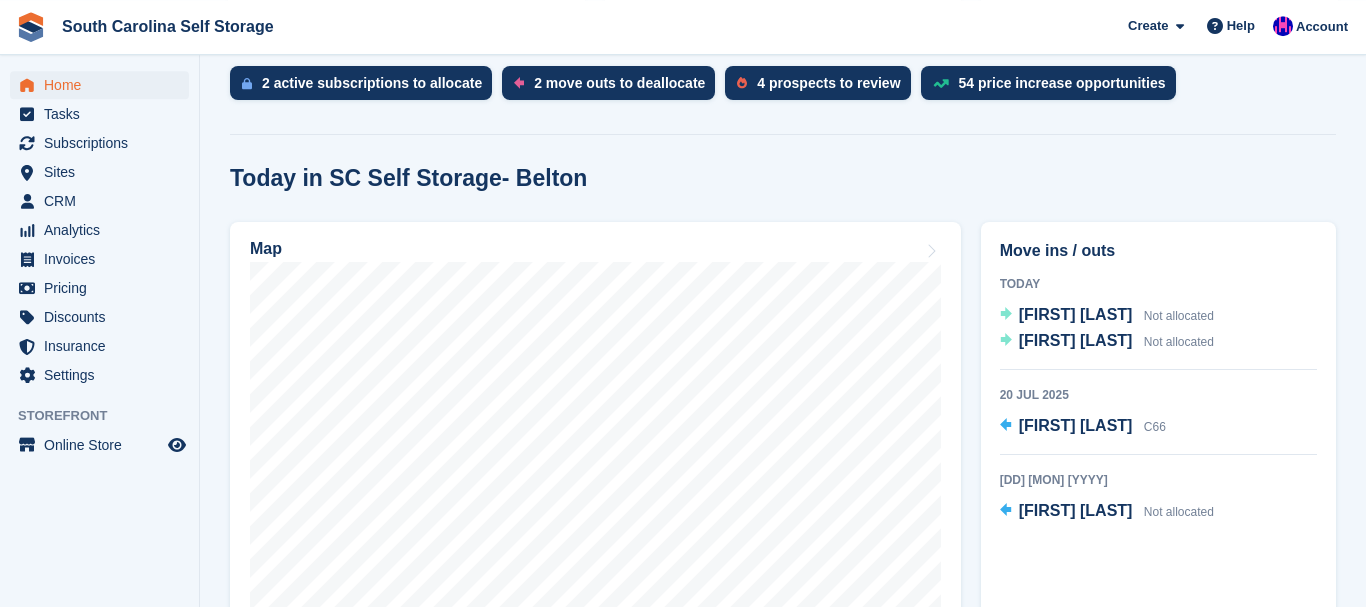scroll, scrollTop: 434, scrollLeft: 0, axis: vertical 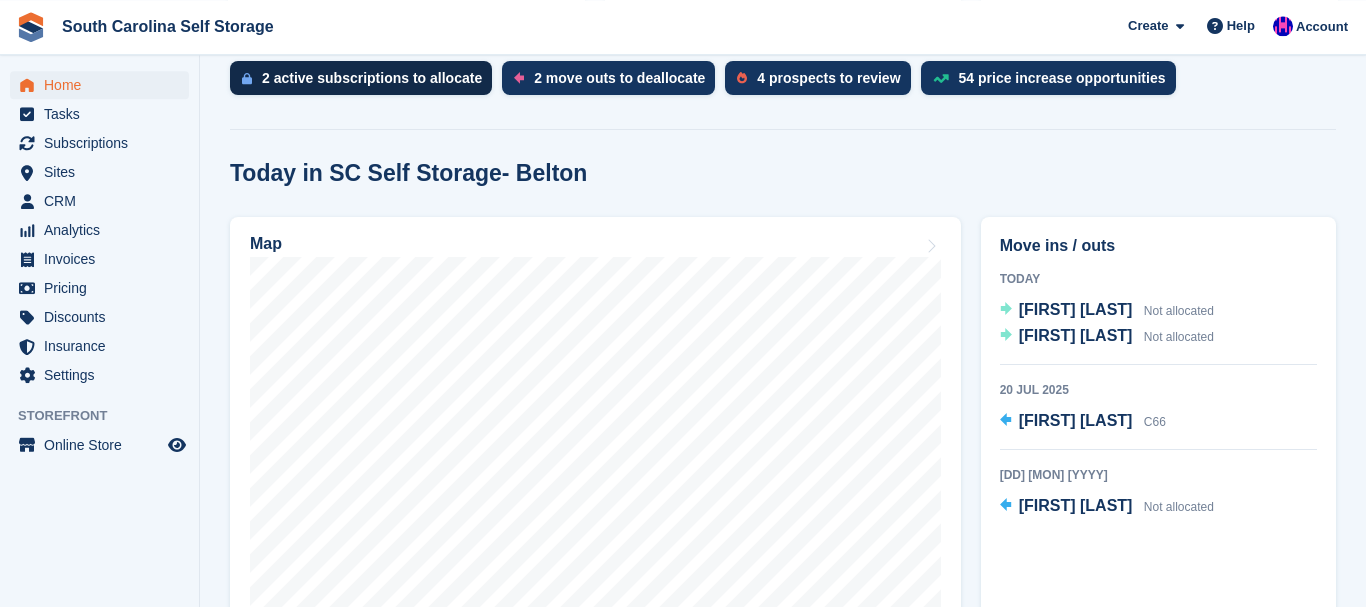 click on "2
active subscriptions to allocate" at bounding box center (372, 78) 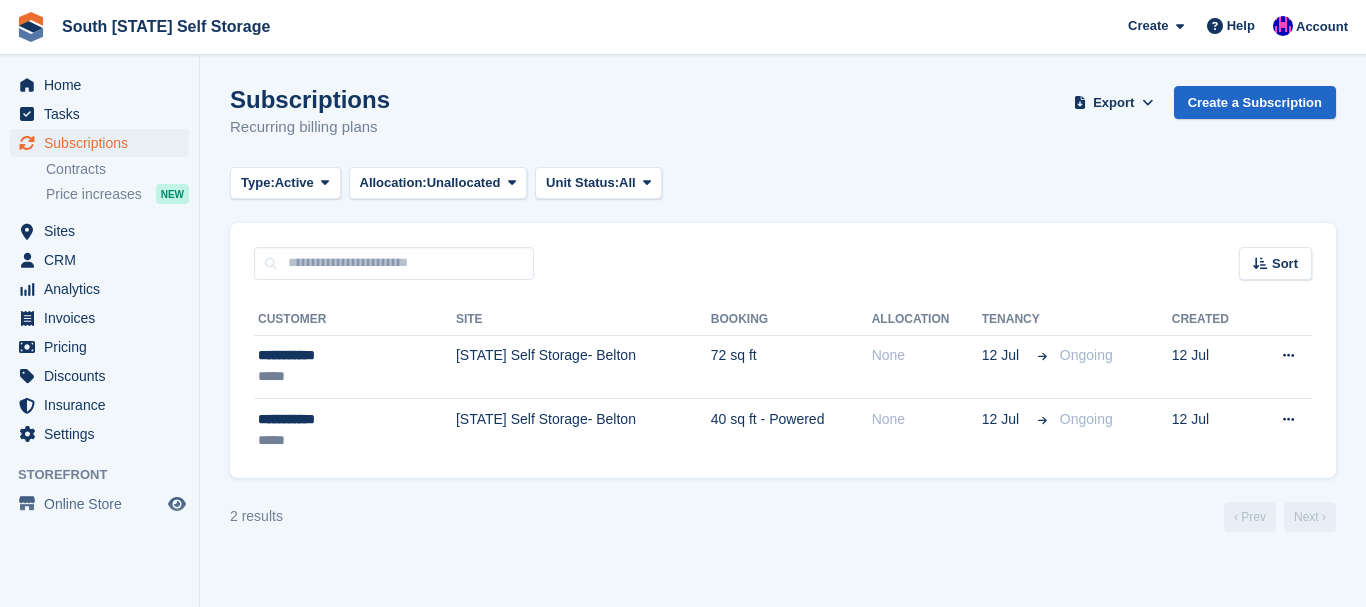 scroll, scrollTop: 0, scrollLeft: 0, axis: both 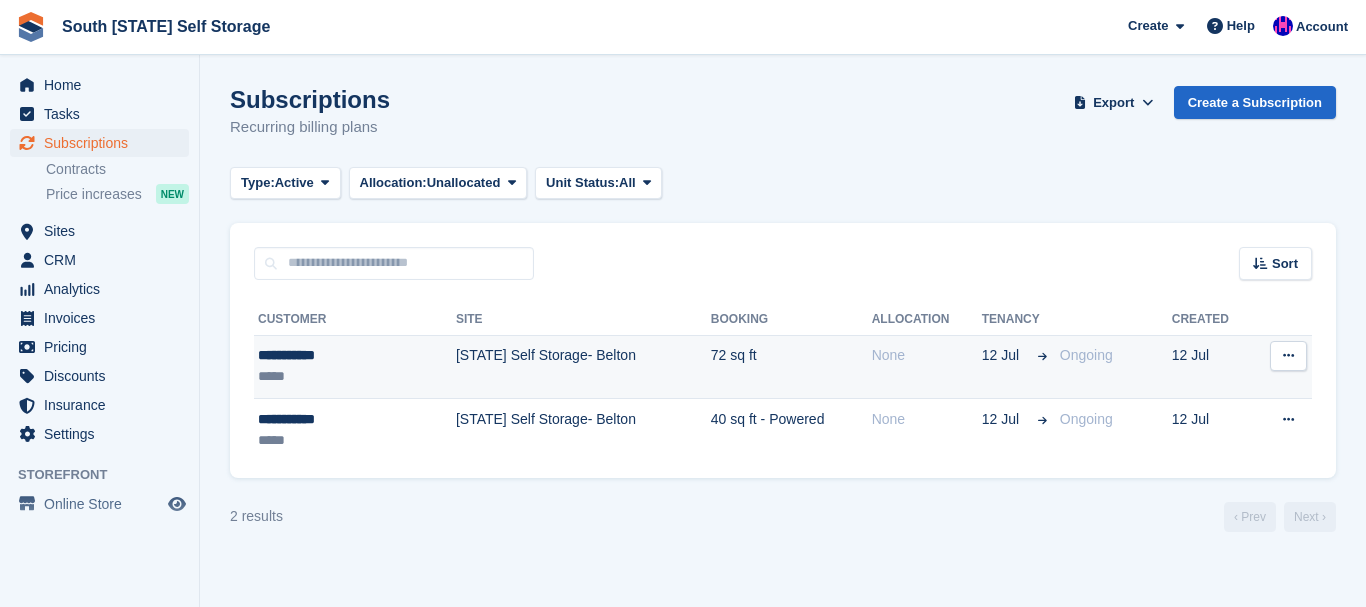 click at bounding box center (1288, 356) 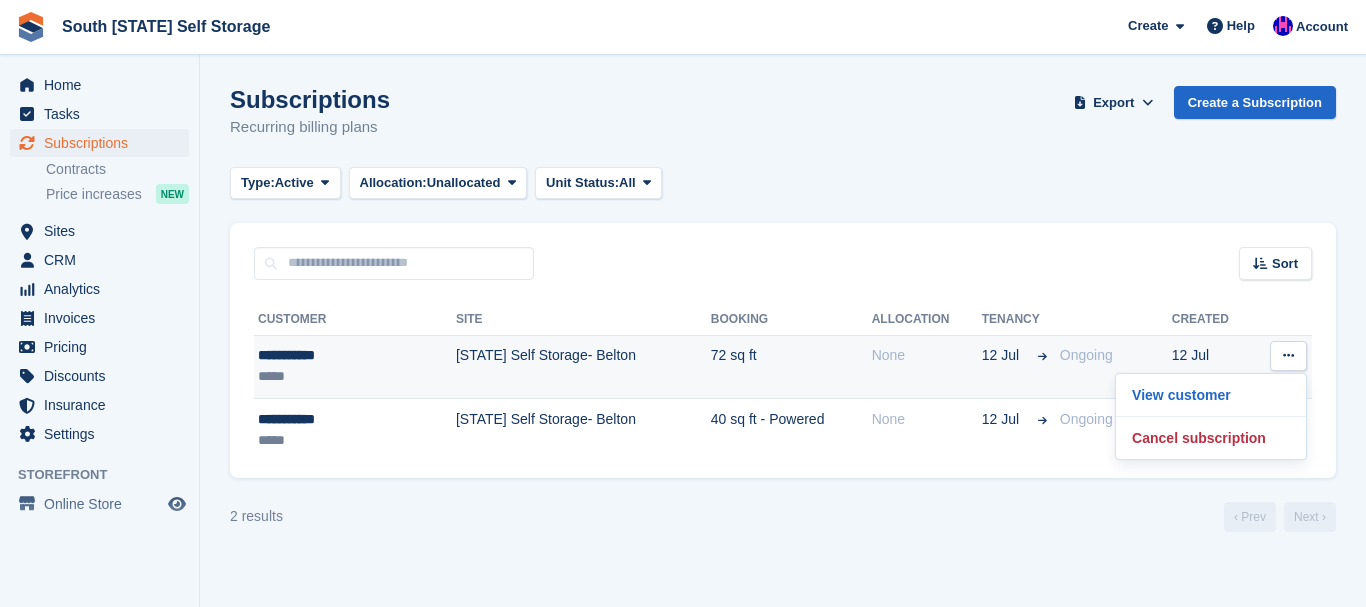click on "**********" at bounding box center [327, 355] 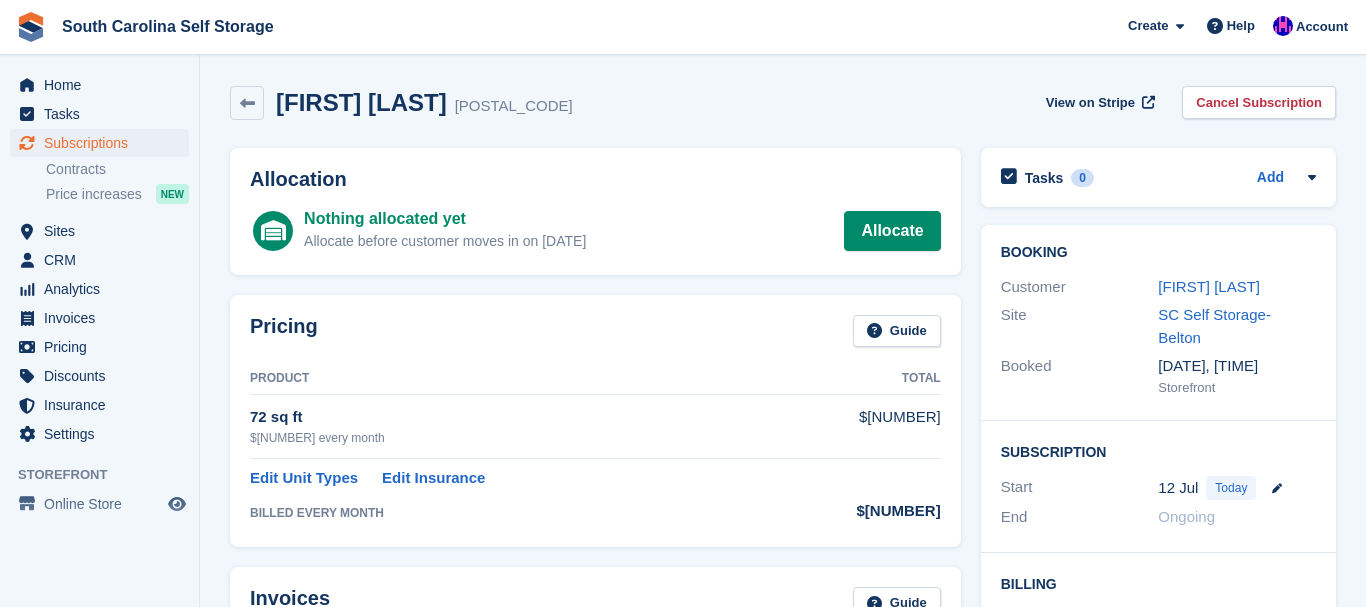 scroll, scrollTop: 0, scrollLeft: 0, axis: both 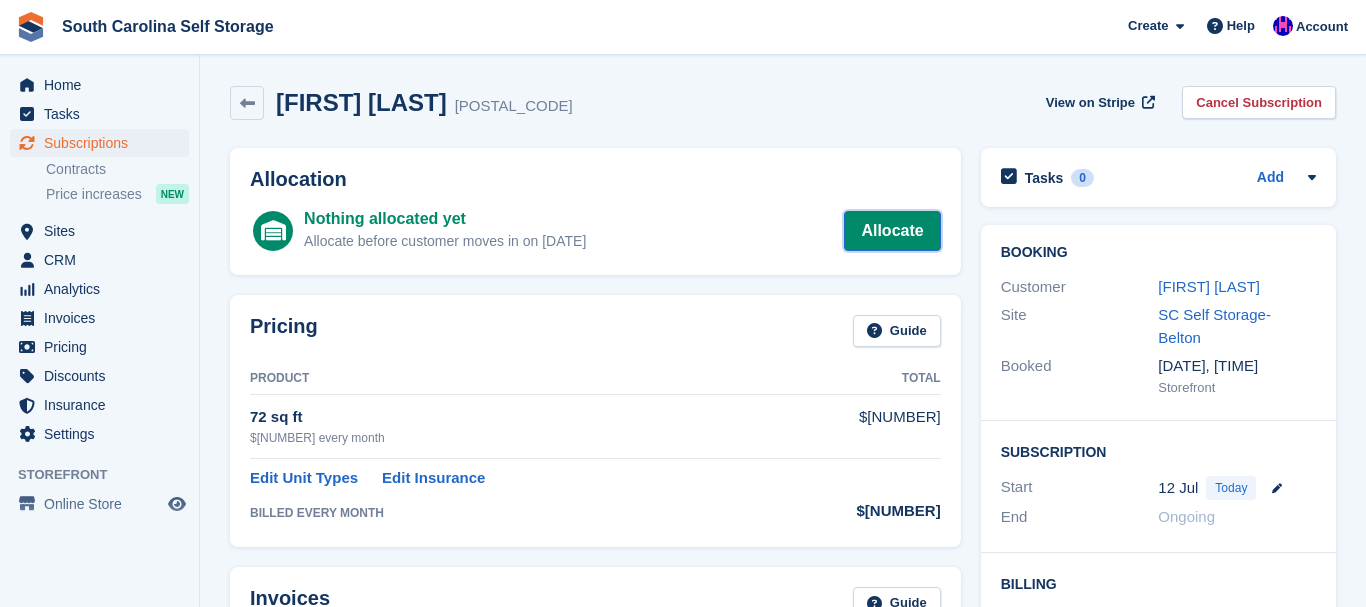 click on "Allocate" at bounding box center (892, 231) 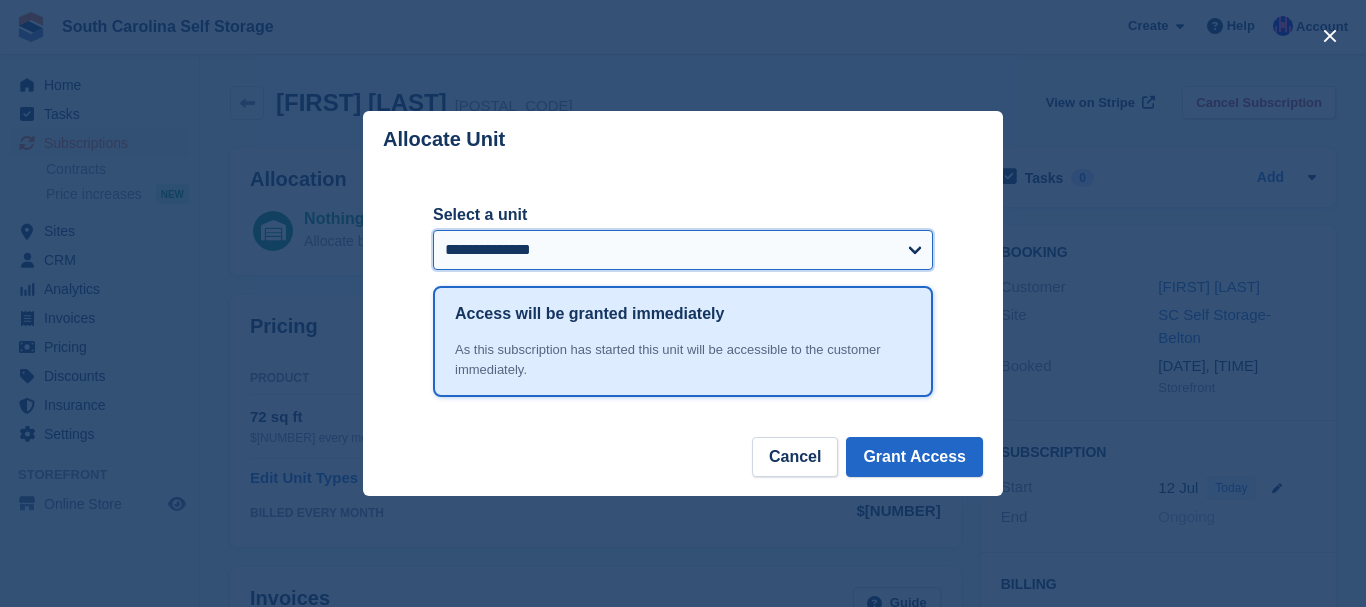 click on "**********" at bounding box center [683, 250] 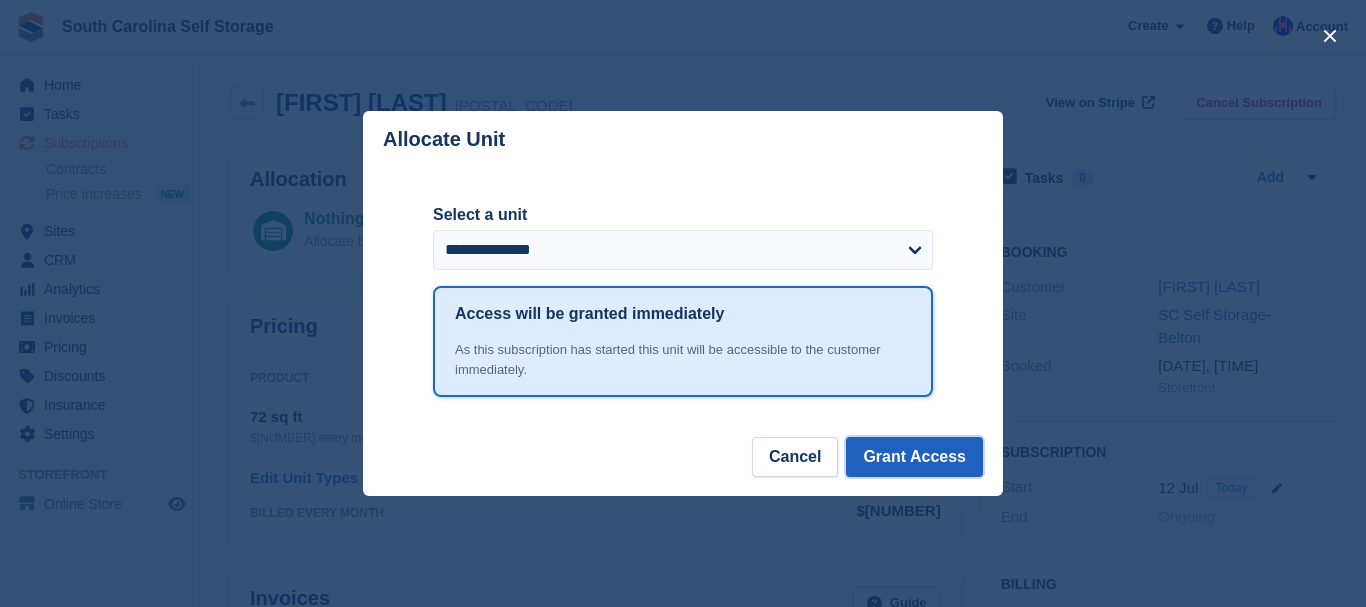 click on "Grant Access" at bounding box center (914, 457) 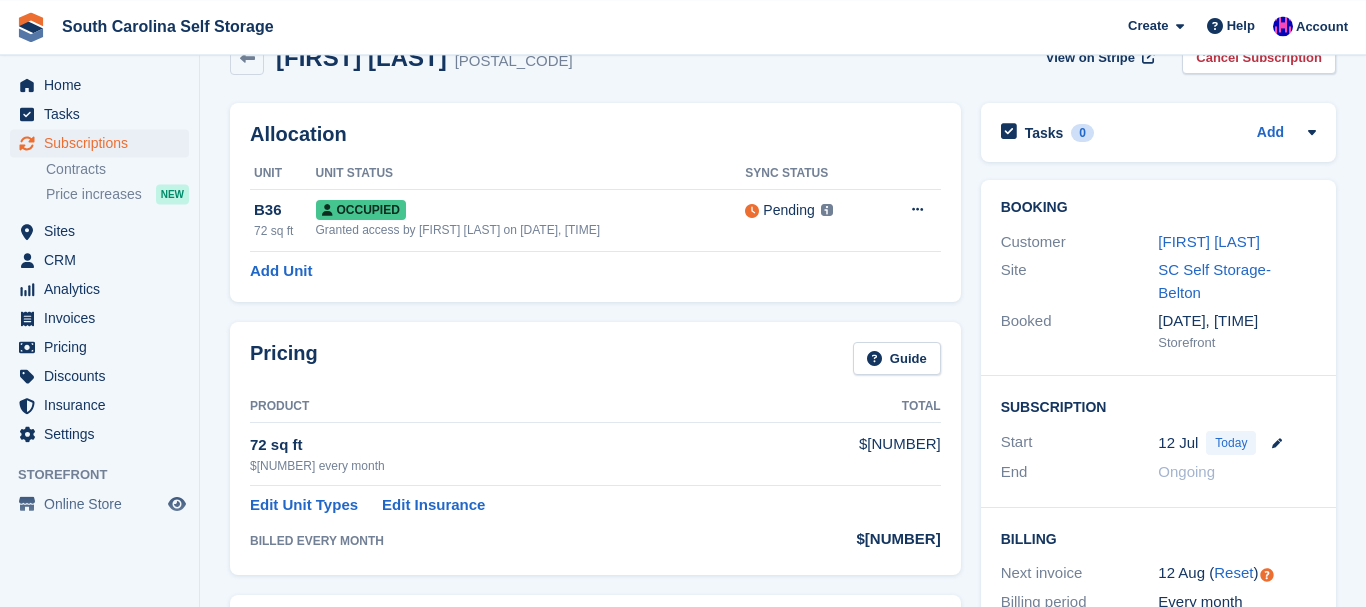scroll, scrollTop: 0, scrollLeft: 0, axis: both 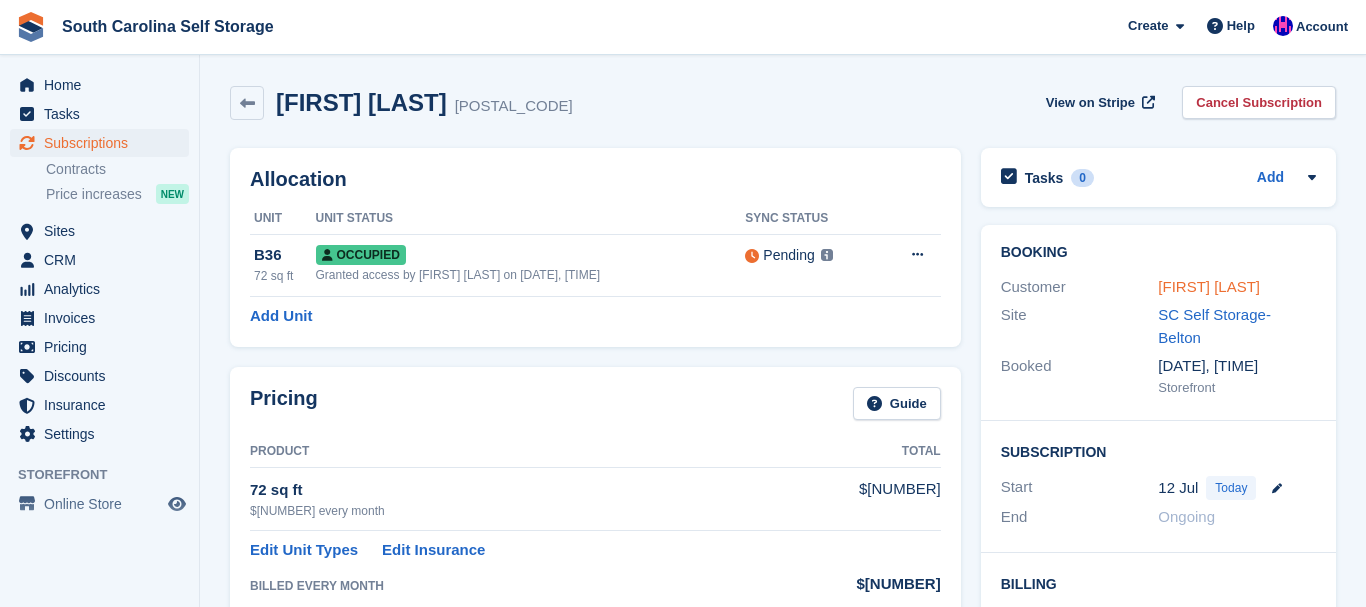 click on "Chris James" at bounding box center (1209, 286) 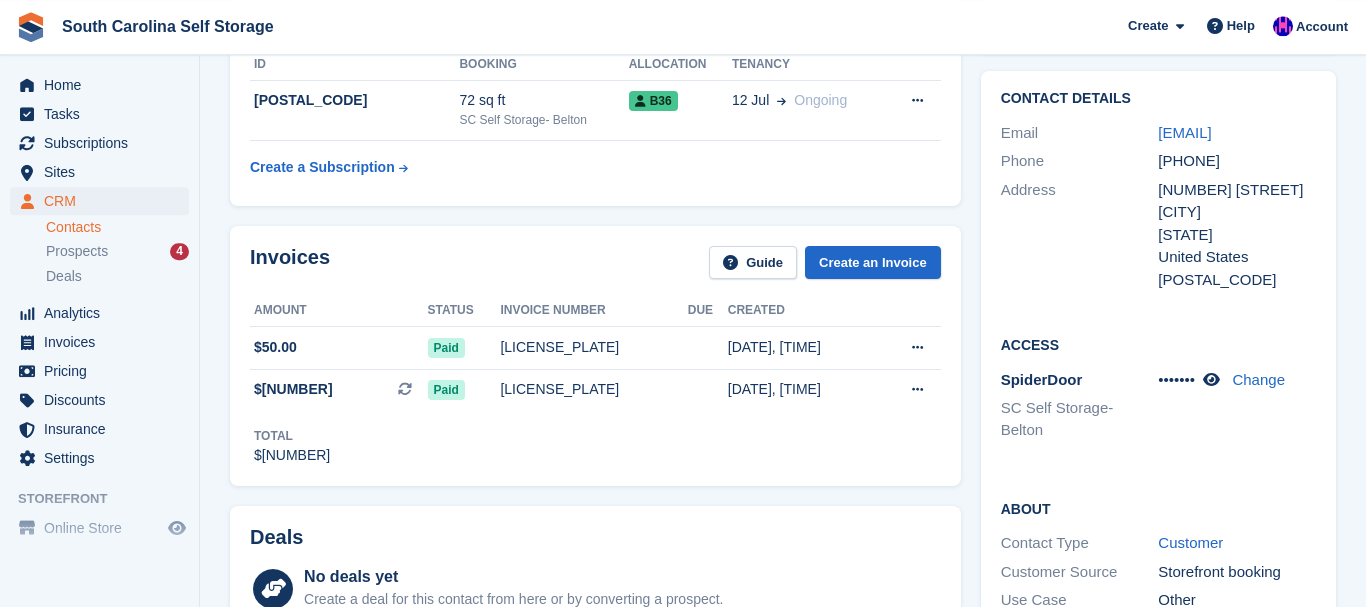 scroll, scrollTop: 162, scrollLeft: 0, axis: vertical 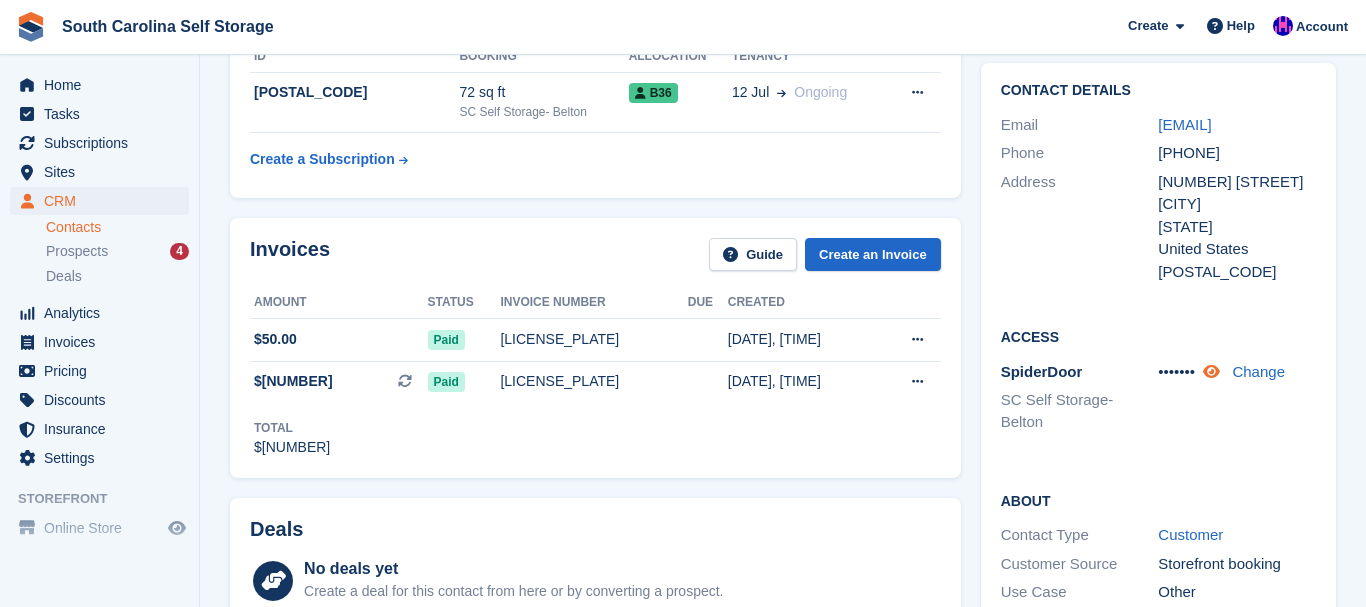click at bounding box center (1211, 371) 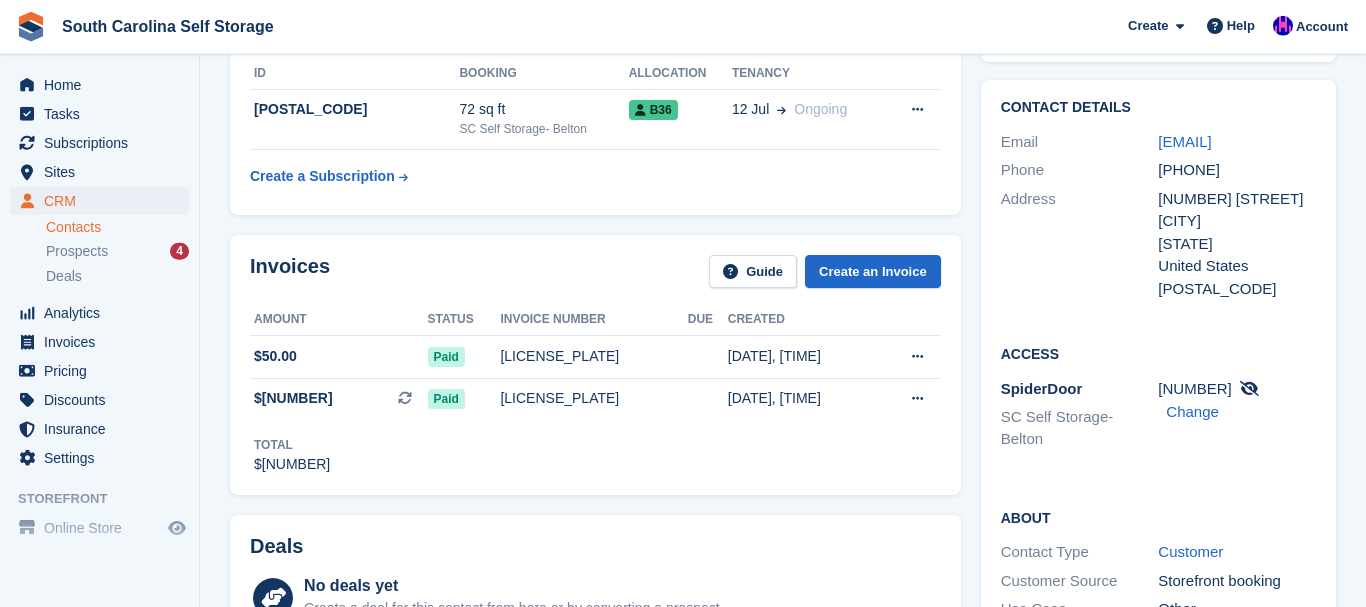 scroll, scrollTop: 148, scrollLeft: 0, axis: vertical 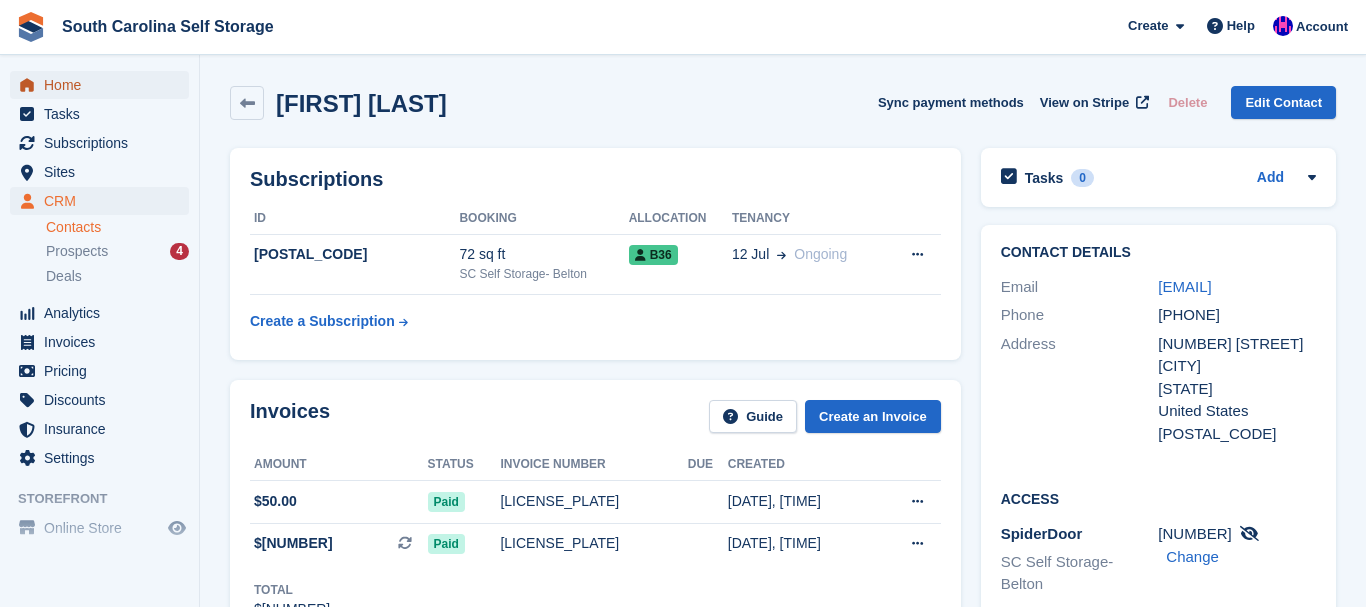 click on "Home" at bounding box center [104, 85] 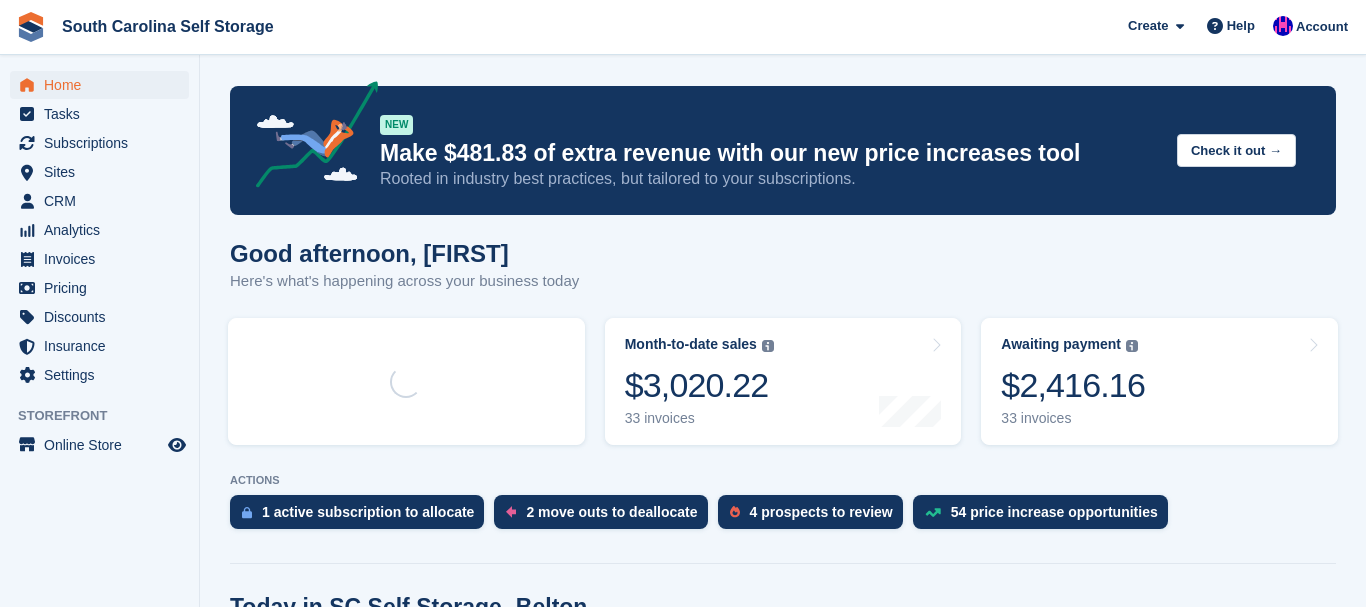 scroll, scrollTop: 0, scrollLeft: 0, axis: both 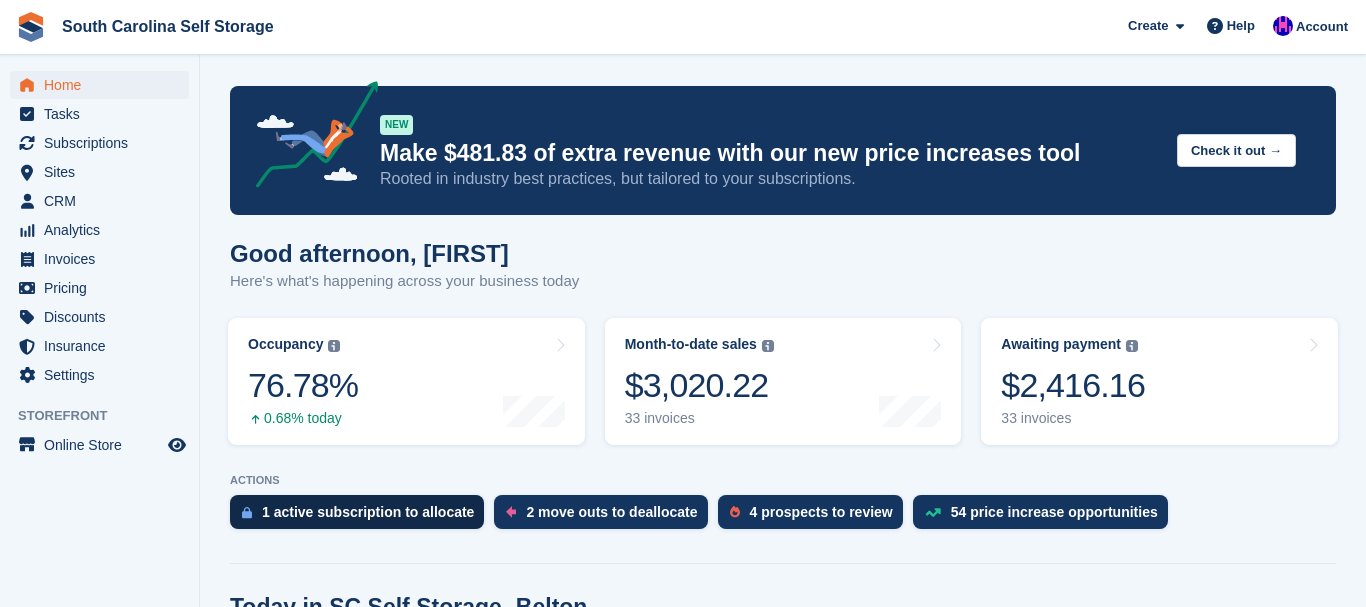 click on "1
active subscription to allocate" at bounding box center (368, 512) 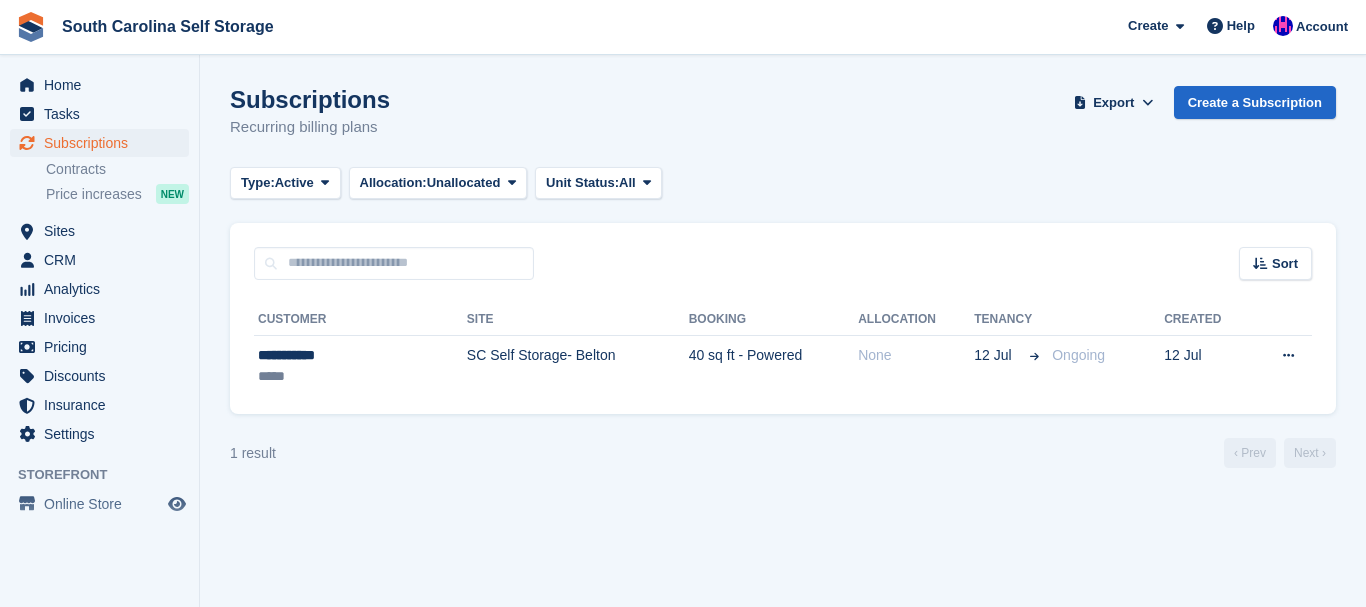 scroll, scrollTop: 0, scrollLeft: 0, axis: both 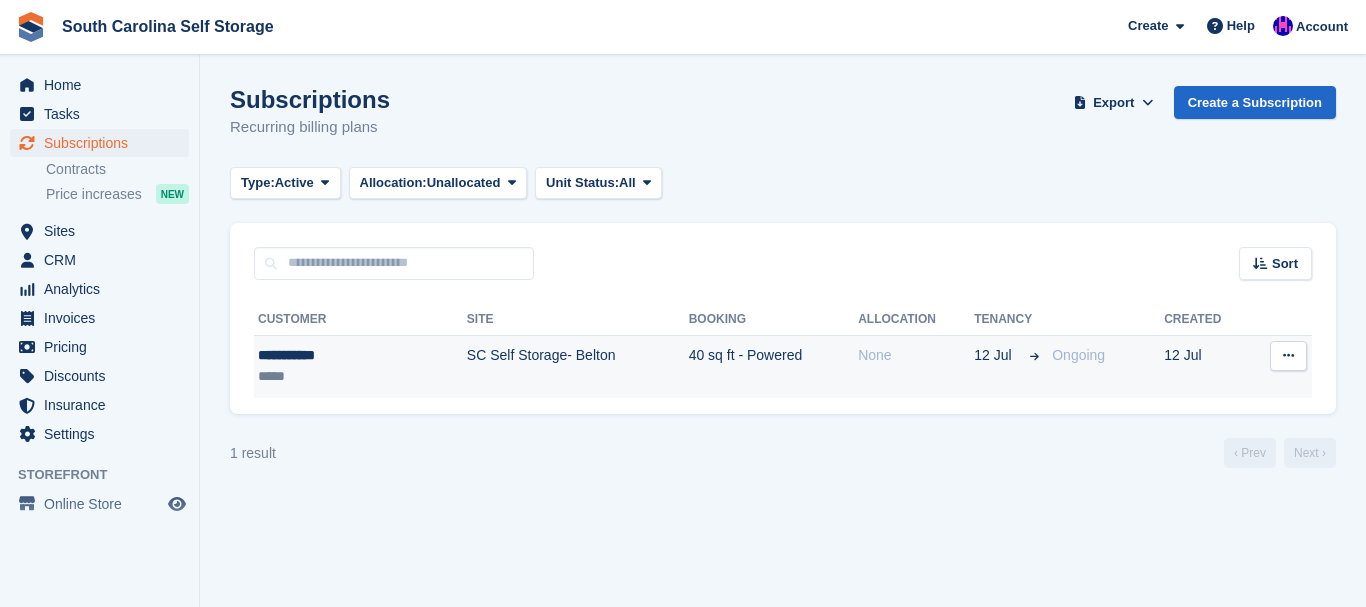 click on "**********" at bounding box center [327, 355] 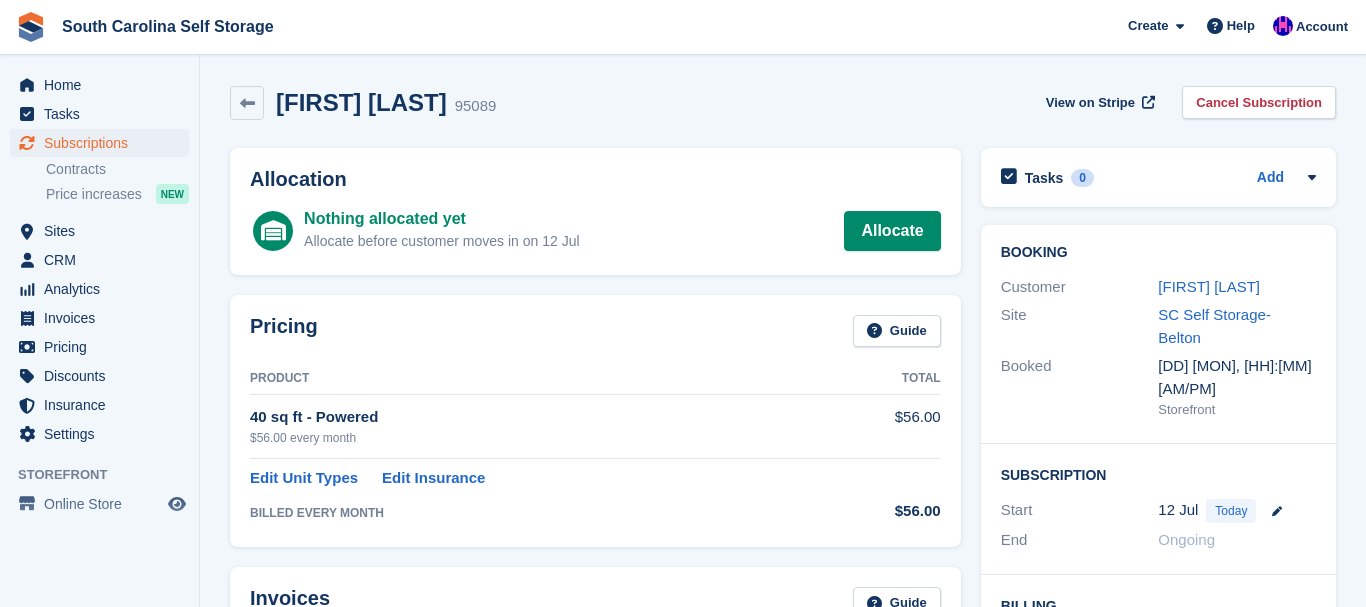 scroll, scrollTop: 0, scrollLeft: 0, axis: both 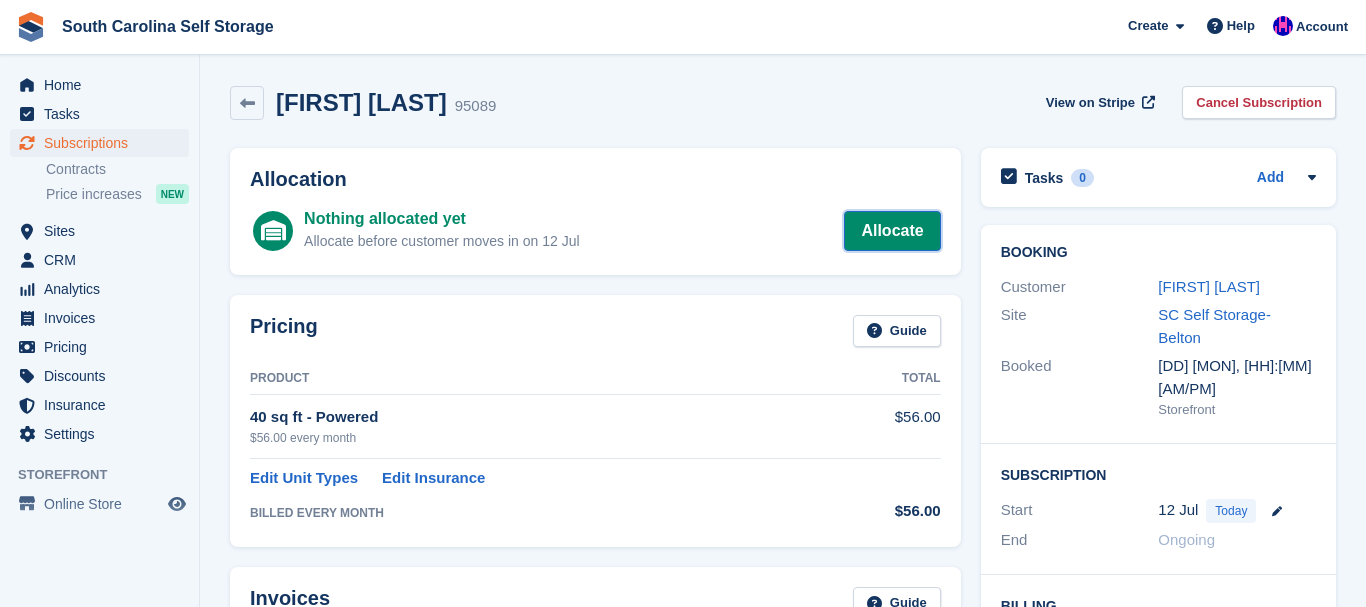click on "Allocate" at bounding box center (892, 231) 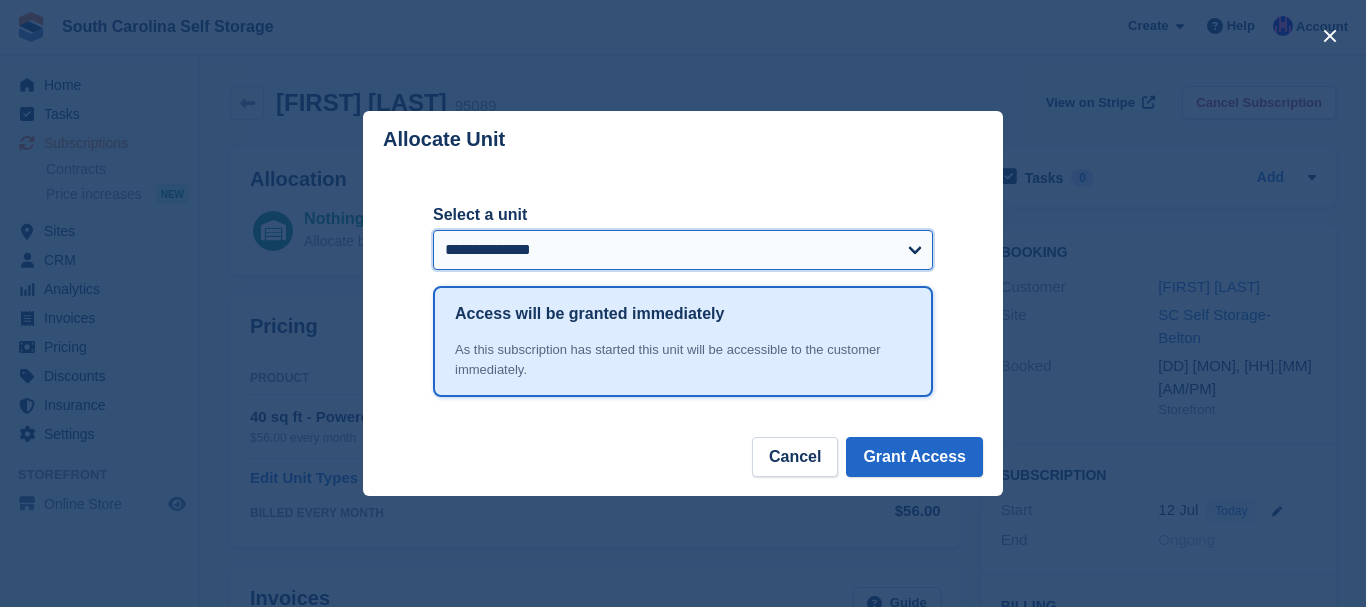 click on "**********" at bounding box center (683, 250) 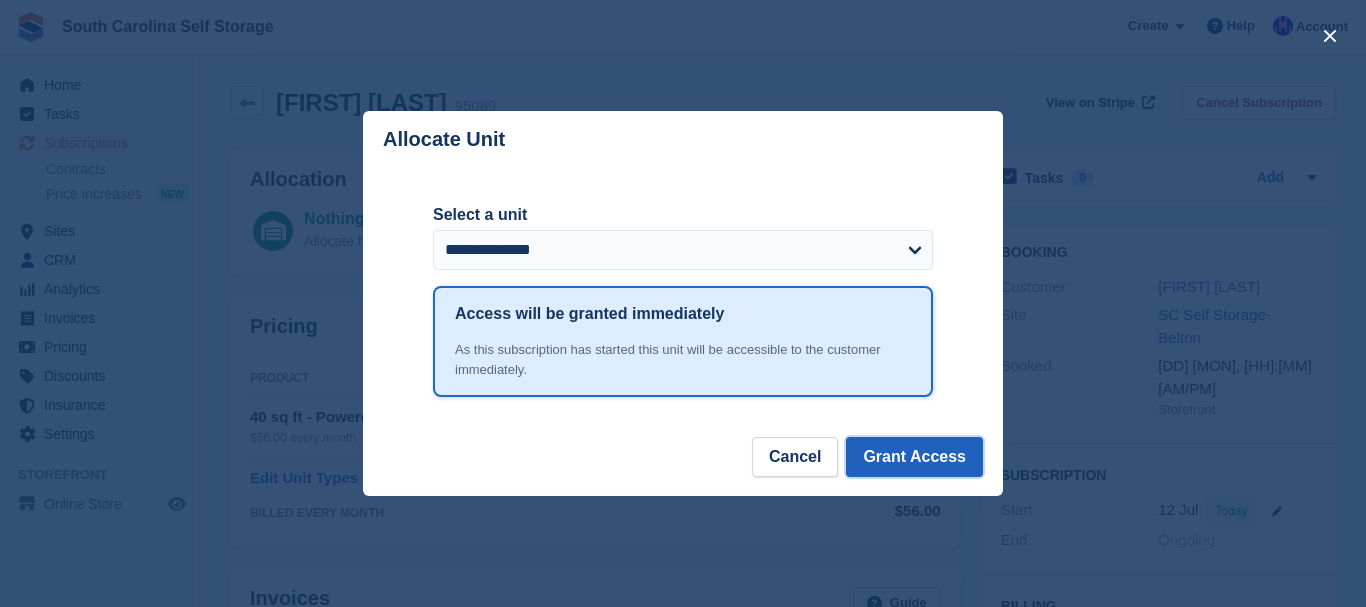 click on "Grant Access" at bounding box center [914, 457] 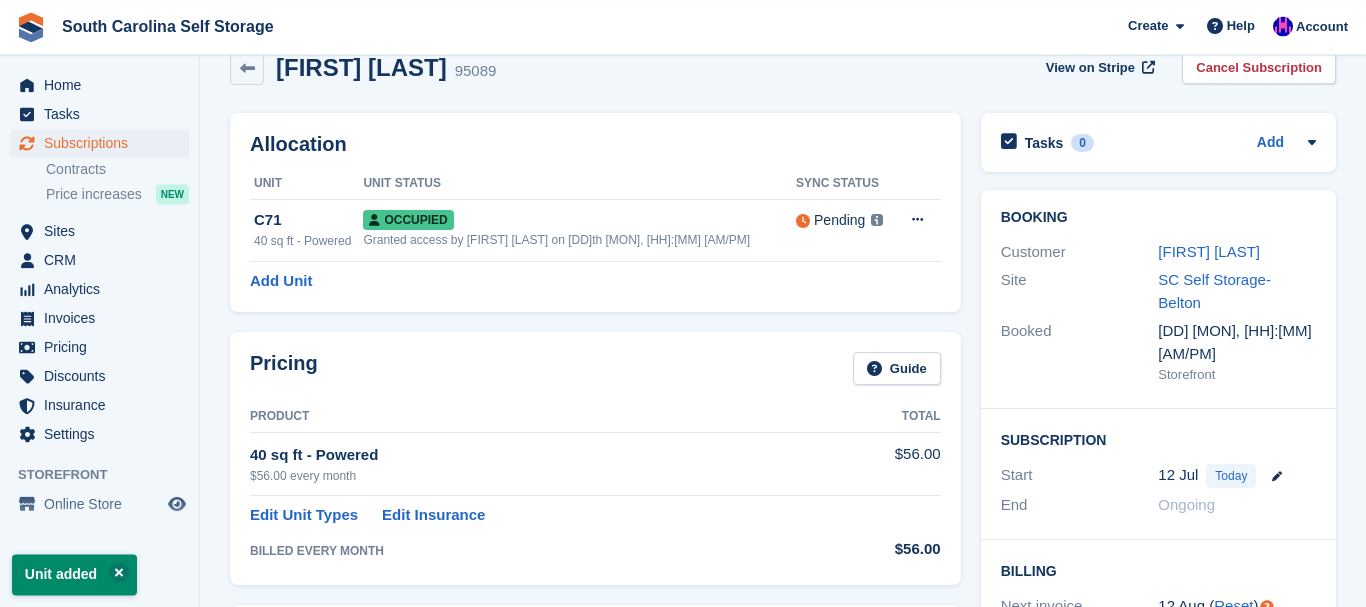 scroll, scrollTop: 58, scrollLeft: 0, axis: vertical 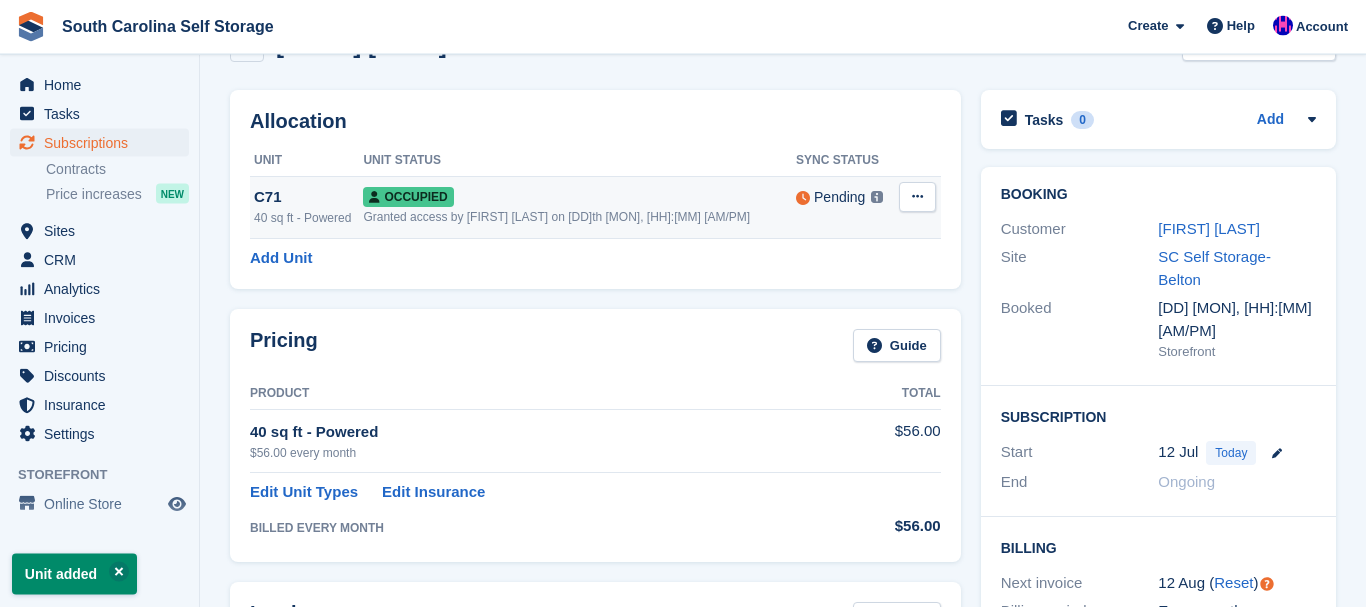 click at bounding box center [917, 196] 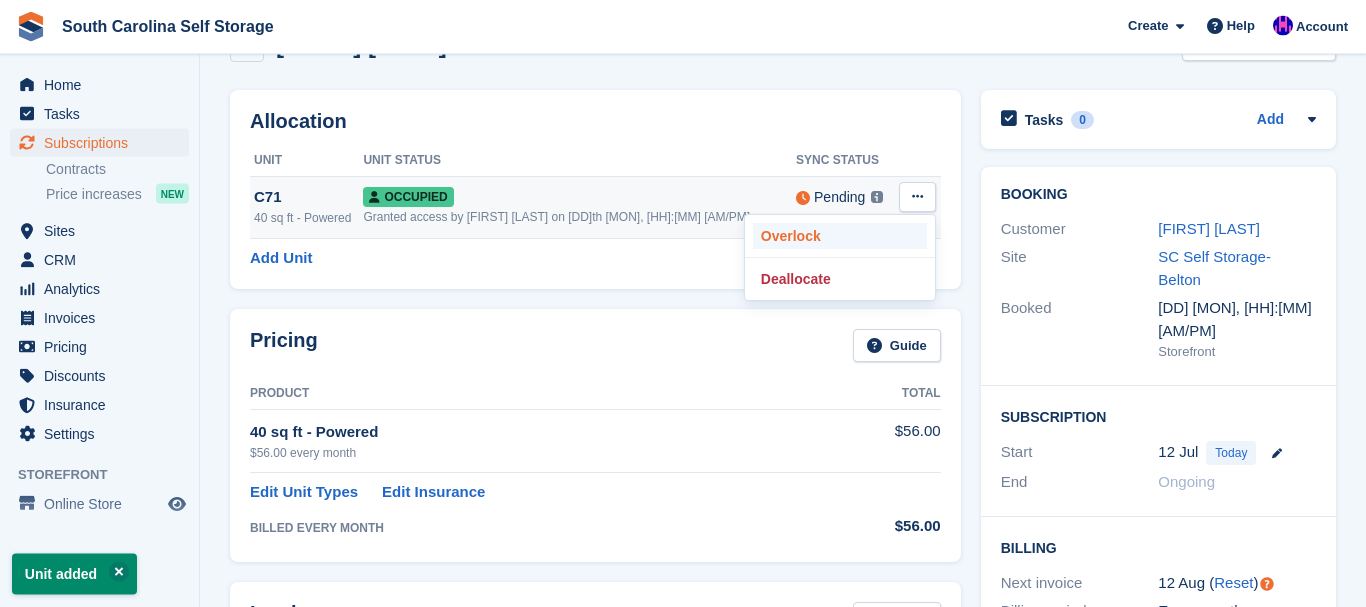 click on "Overlock" at bounding box center [840, 236] 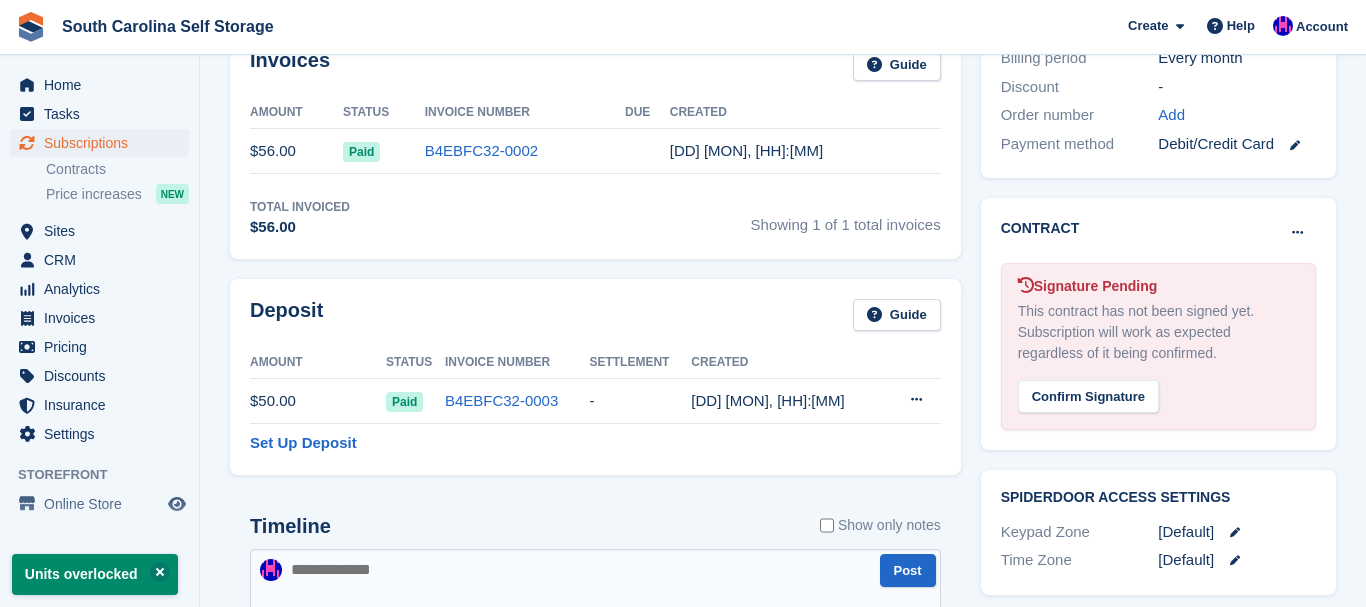scroll, scrollTop: 0, scrollLeft: 0, axis: both 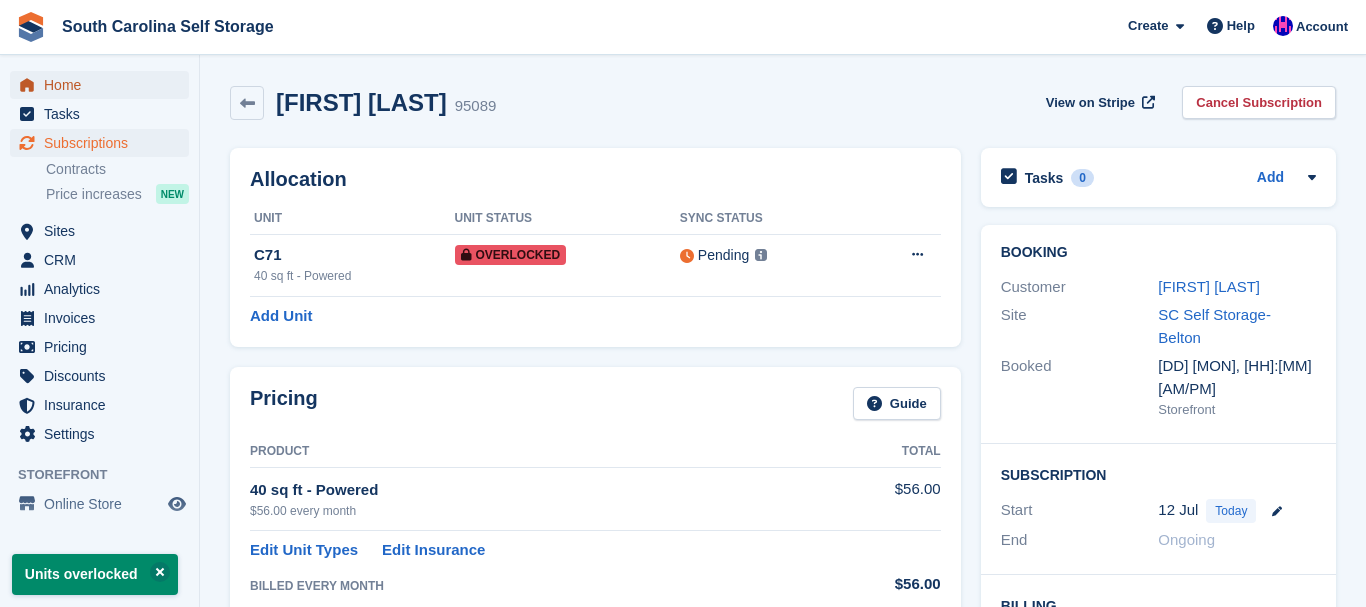 click on "Home" at bounding box center (104, 85) 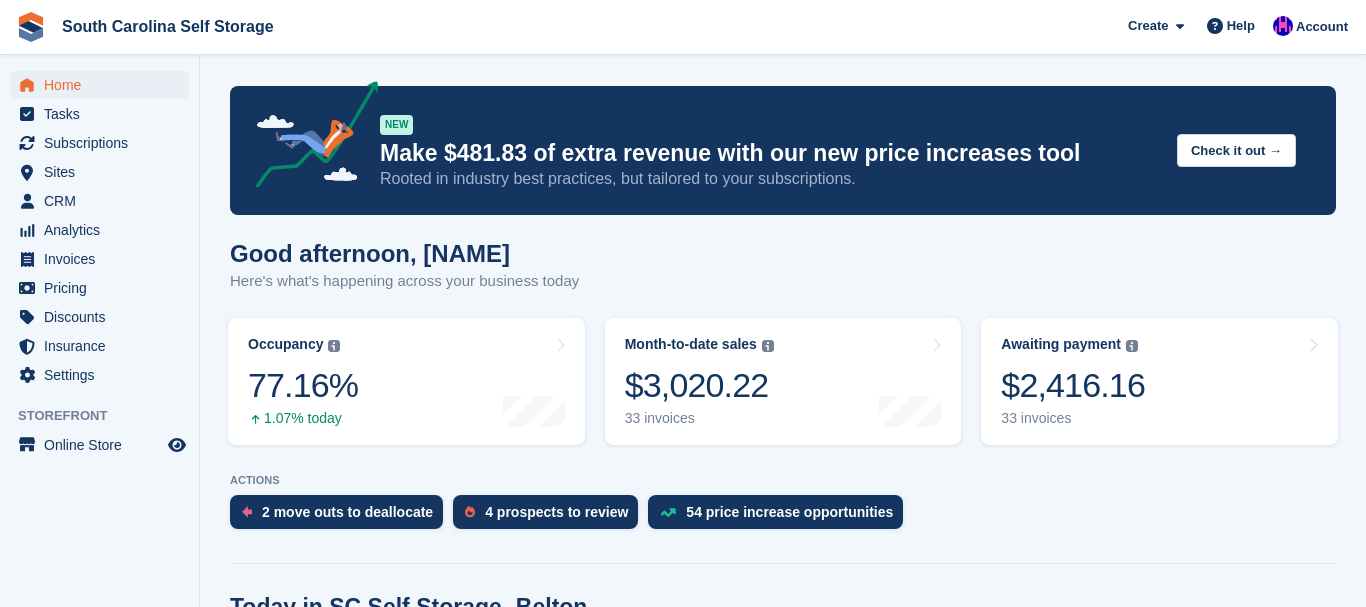 scroll, scrollTop: 0, scrollLeft: 0, axis: both 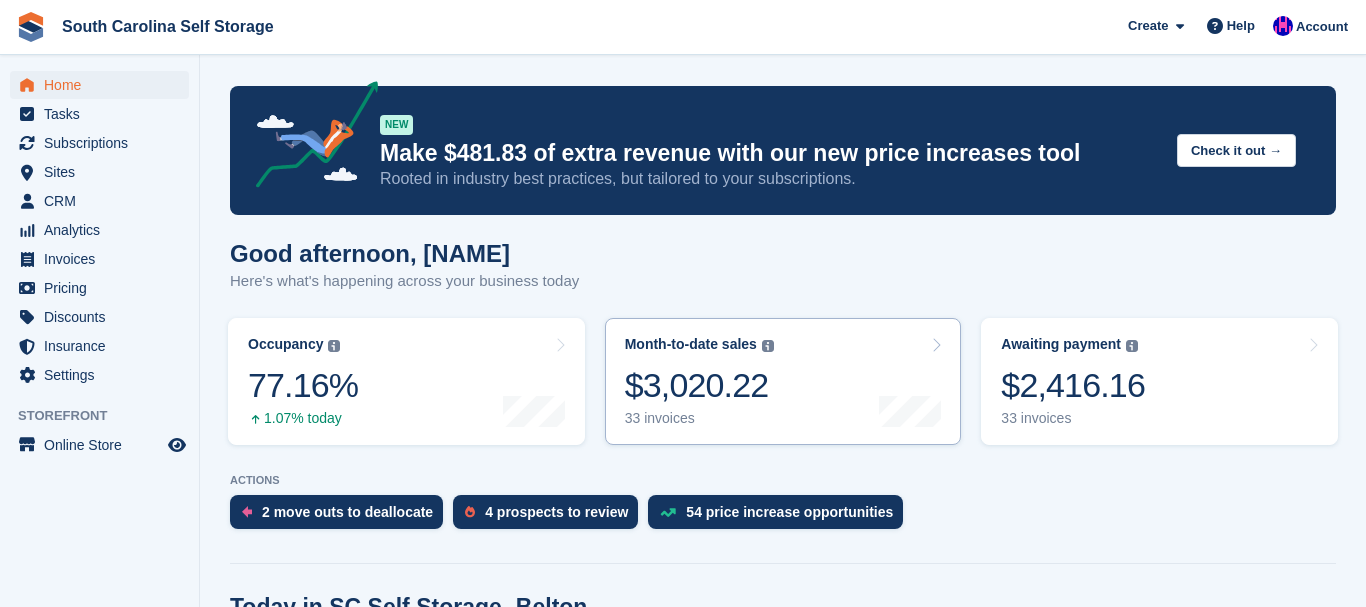 click on "$3,020.22" at bounding box center [699, 385] 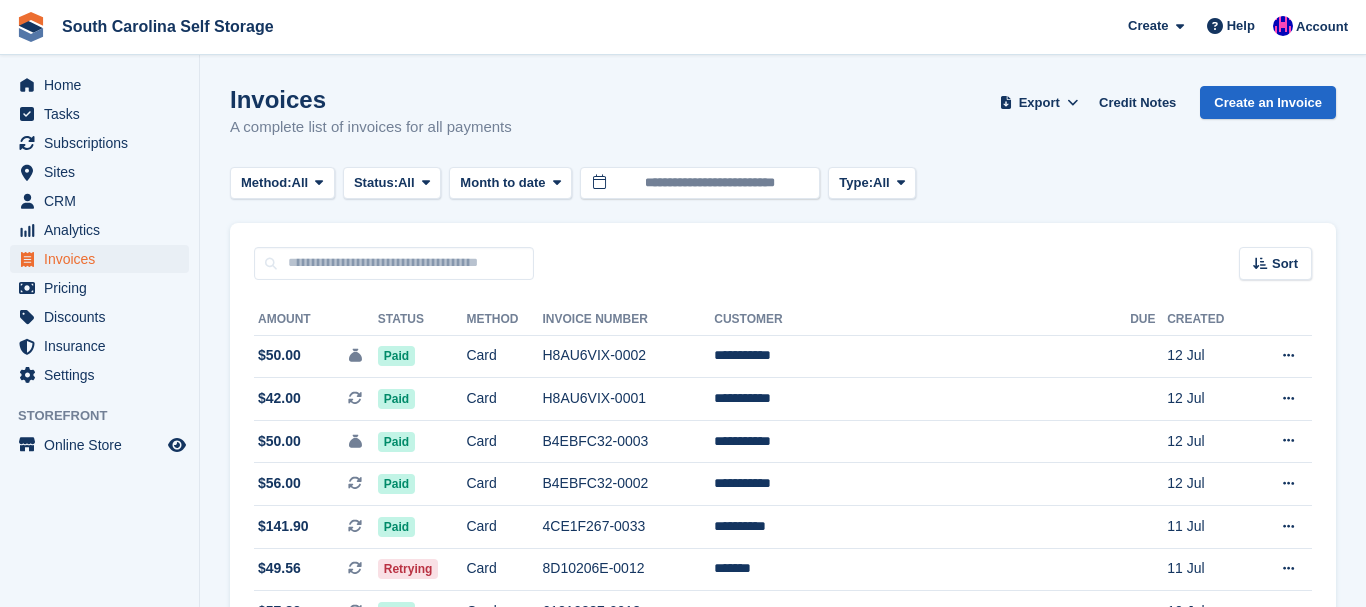 scroll, scrollTop: 0, scrollLeft: 0, axis: both 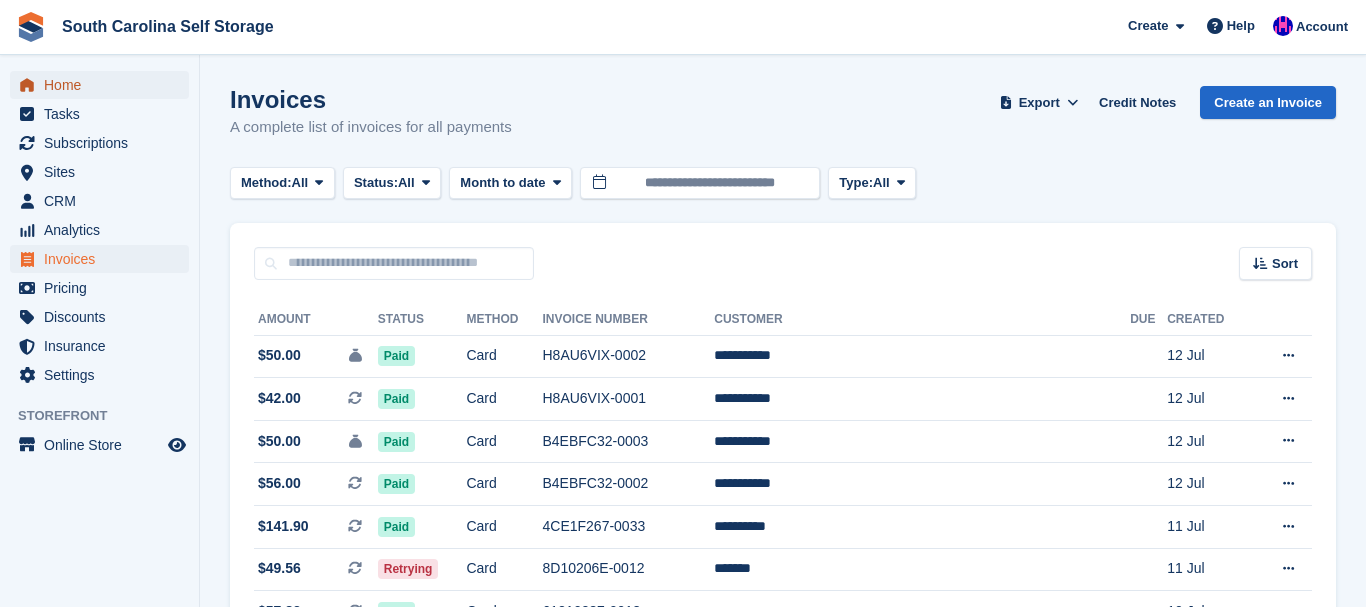 click on "Home" at bounding box center [104, 85] 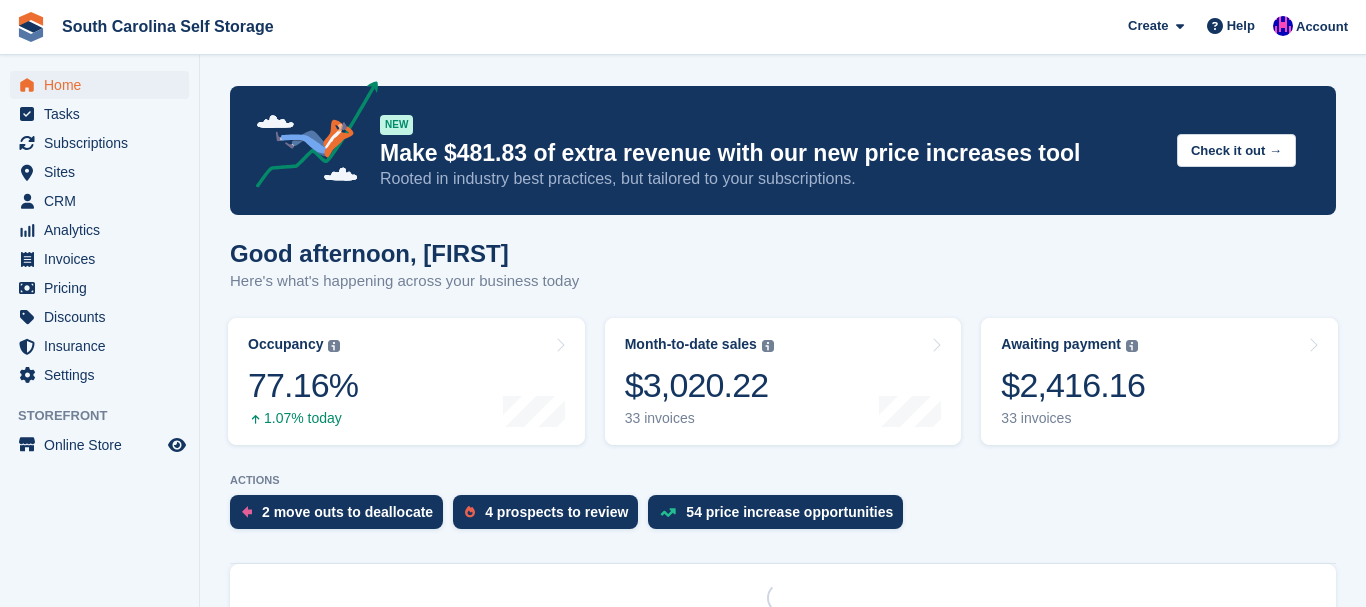 scroll, scrollTop: 0, scrollLeft: 0, axis: both 